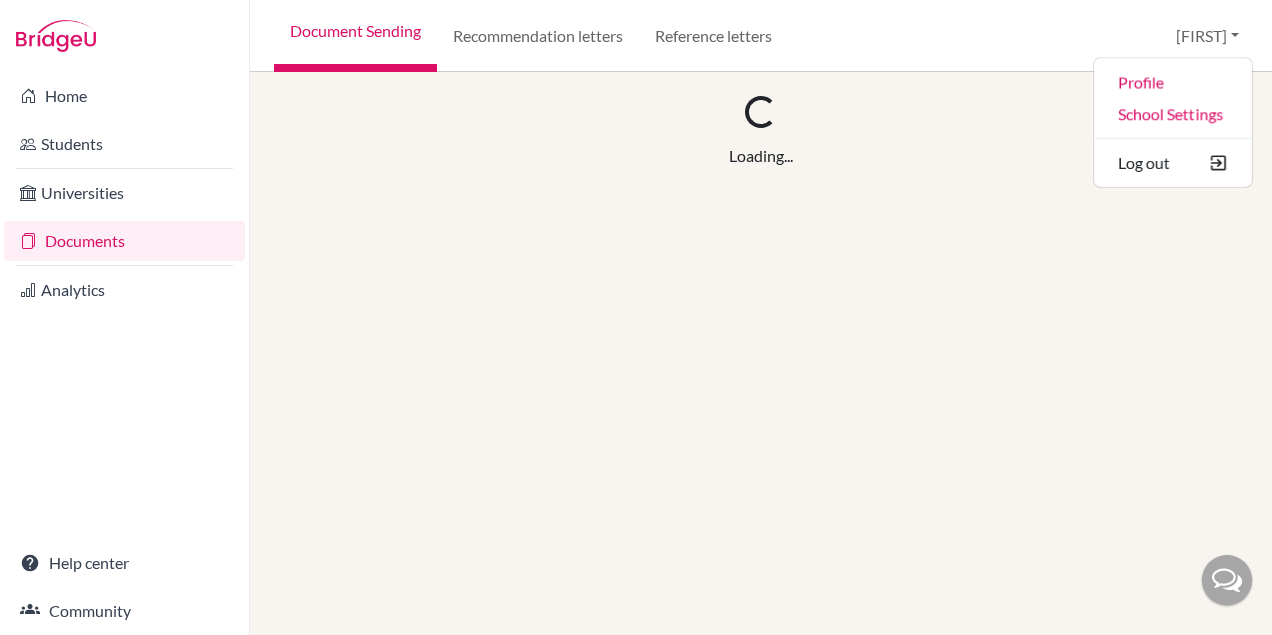 scroll, scrollTop: 0, scrollLeft: 0, axis: both 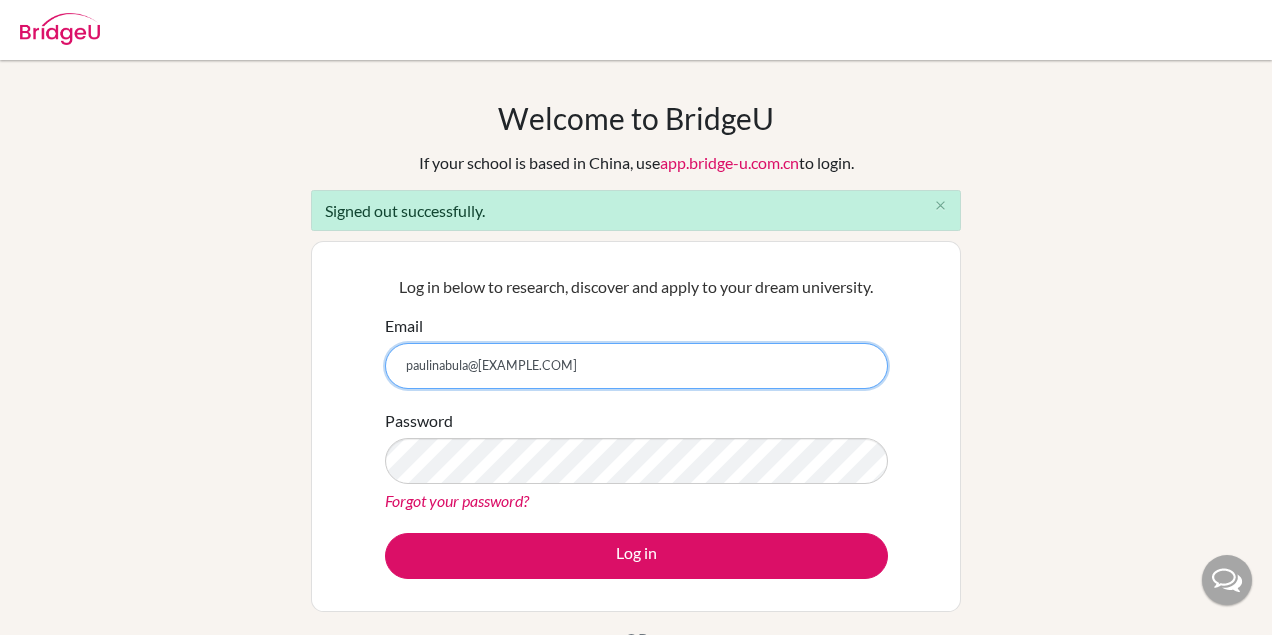 click on "paulinabula@[EXAMPLE.COM]" at bounding box center [636, 366] 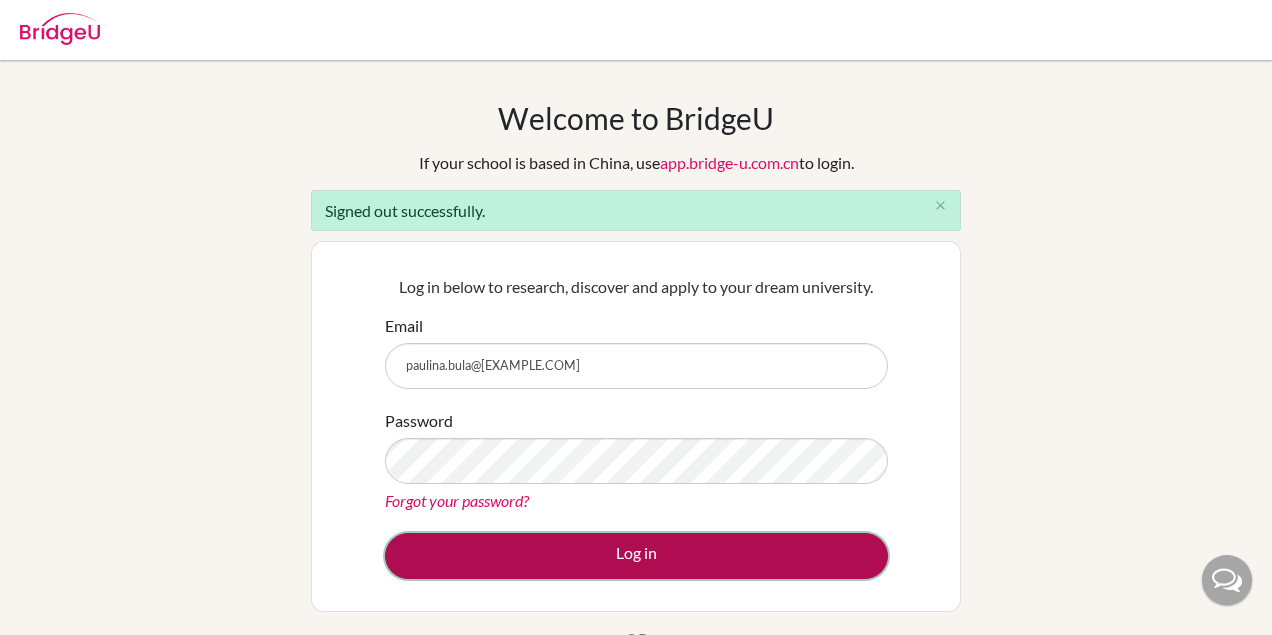click on "Log in" at bounding box center [636, 556] 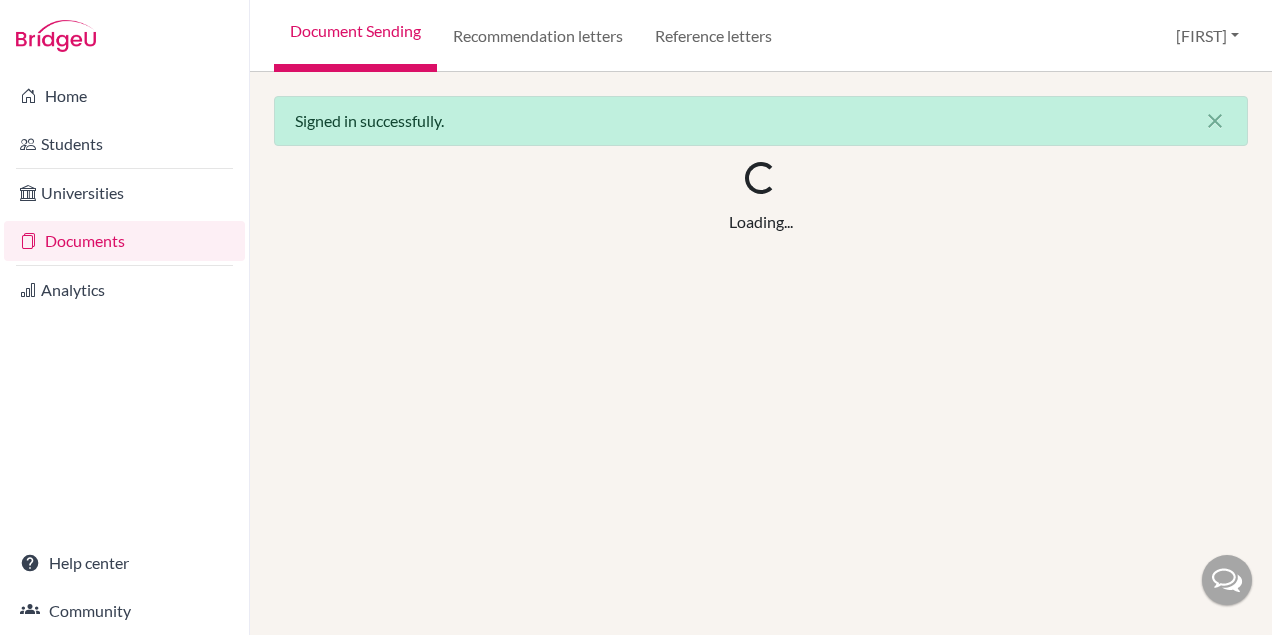 scroll, scrollTop: 0, scrollLeft: 0, axis: both 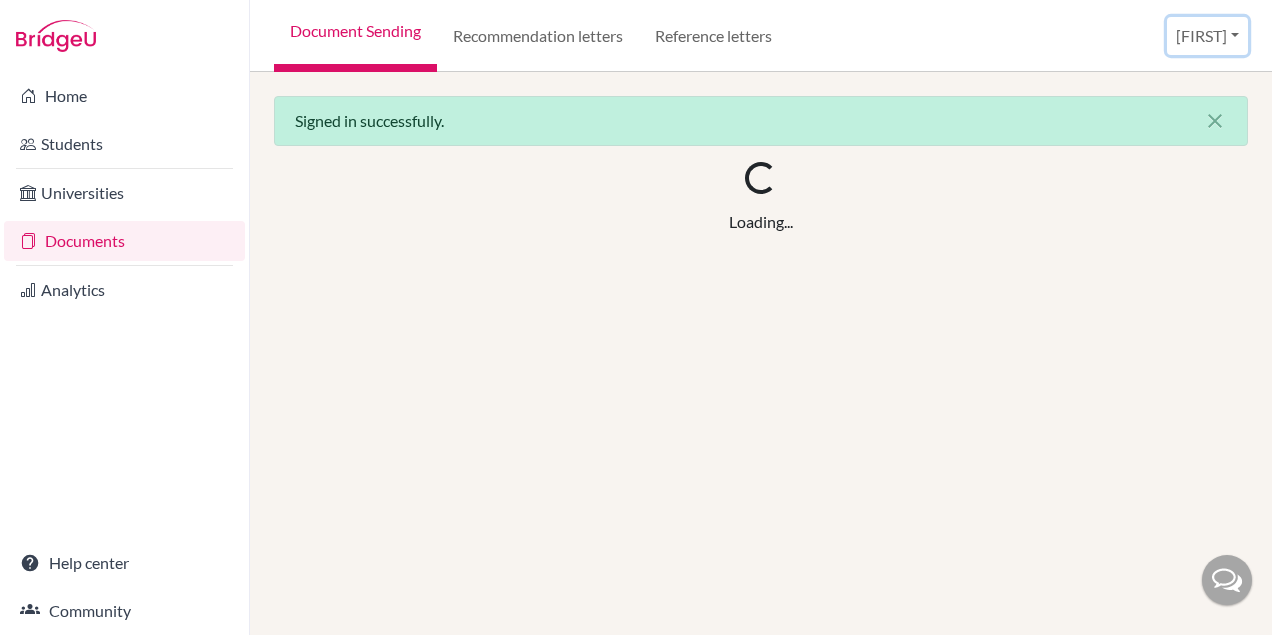 click on "Paulina" at bounding box center [1207, 36] 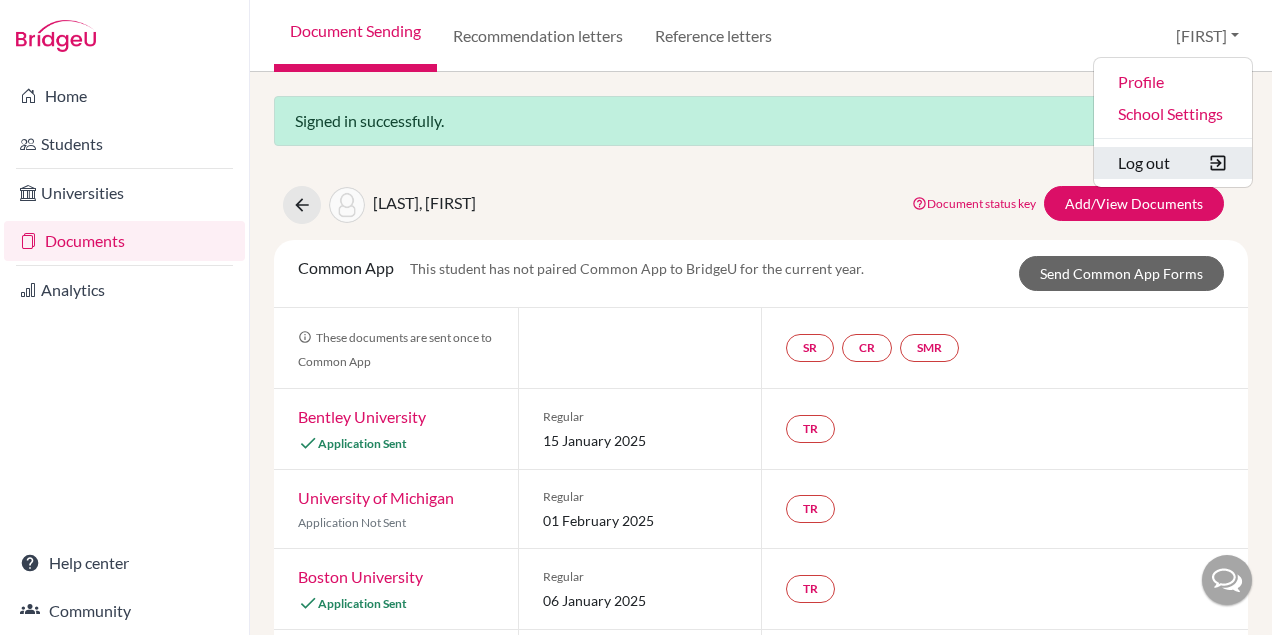 click on "Log out" at bounding box center (1173, 163) 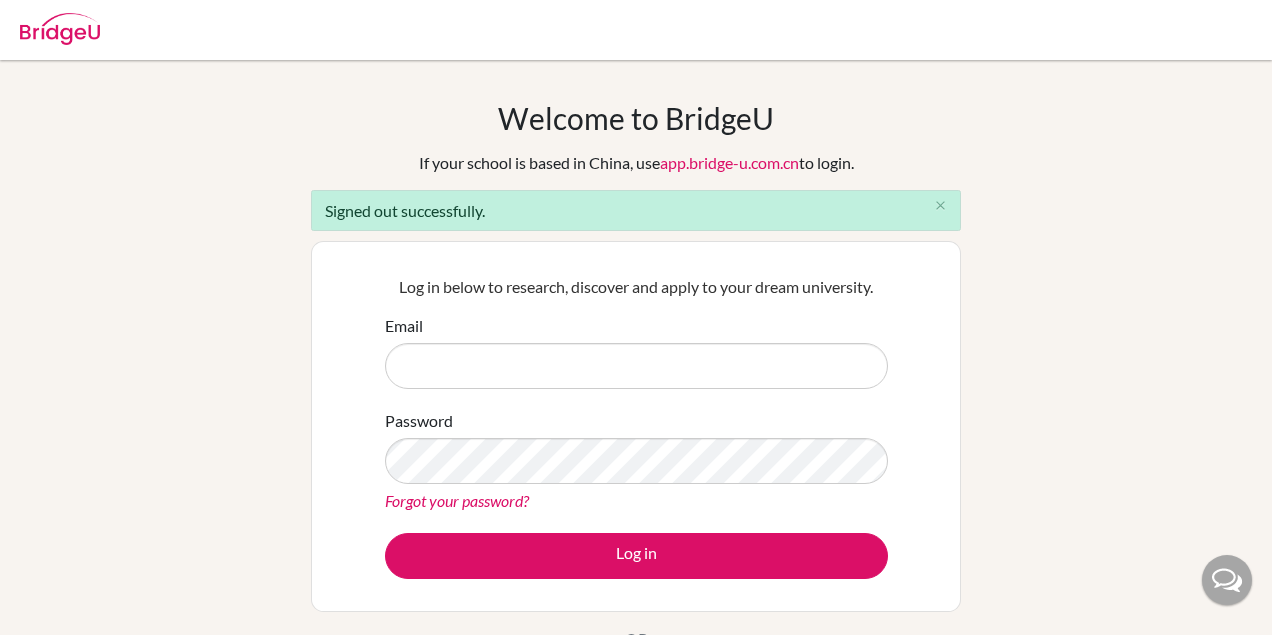 scroll, scrollTop: 0, scrollLeft: 0, axis: both 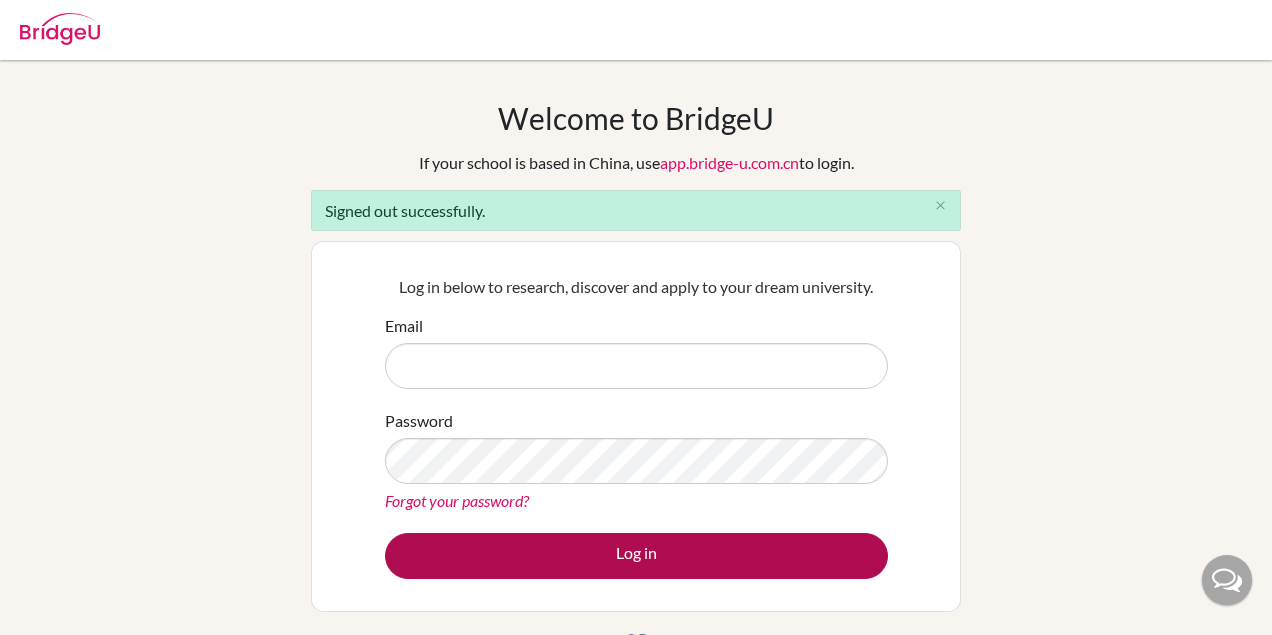 type on "paulina.bula@eabh.com.br" 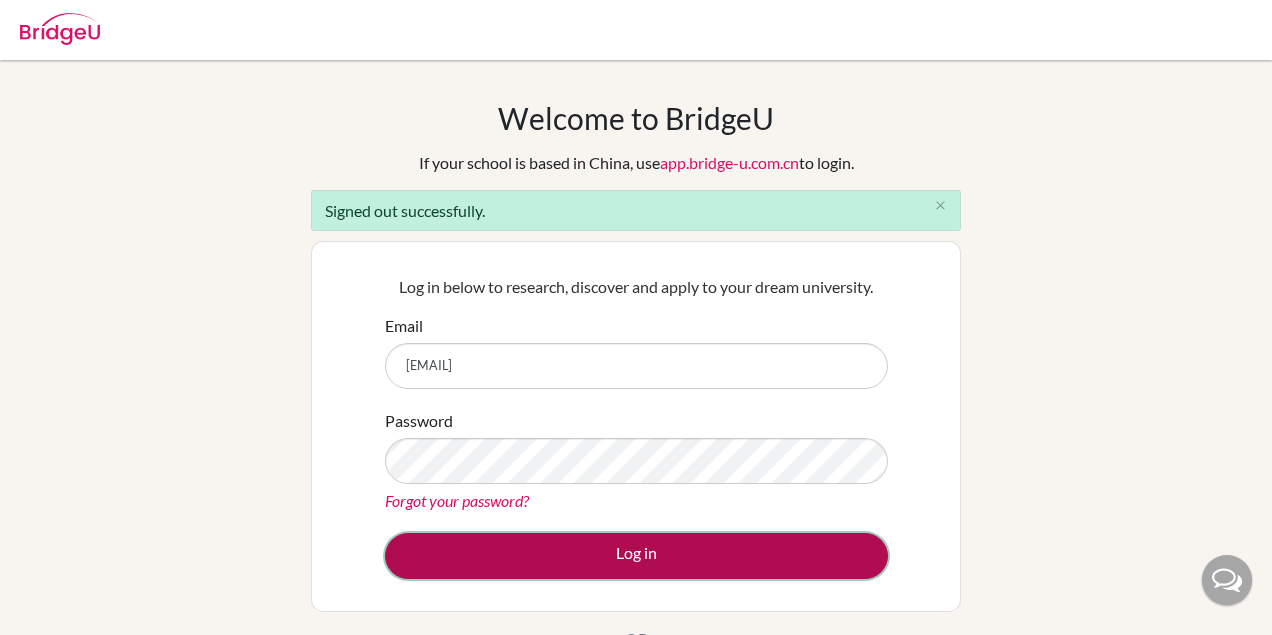 click on "Log in" at bounding box center (636, 556) 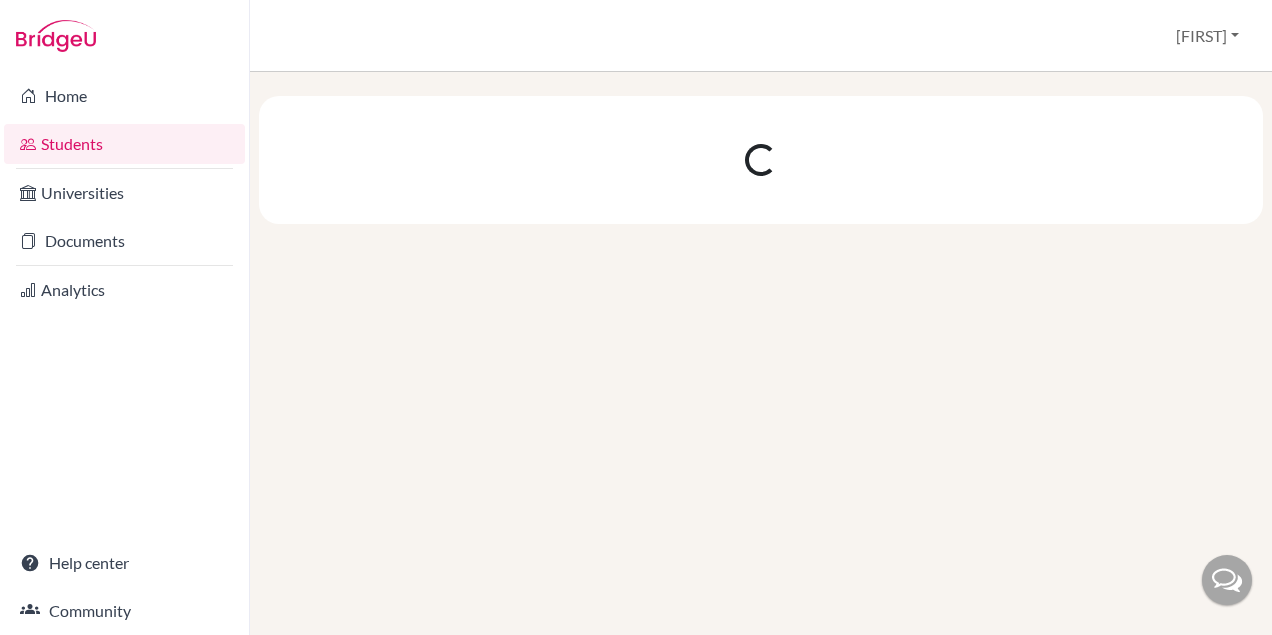 scroll, scrollTop: 0, scrollLeft: 0, axis: both 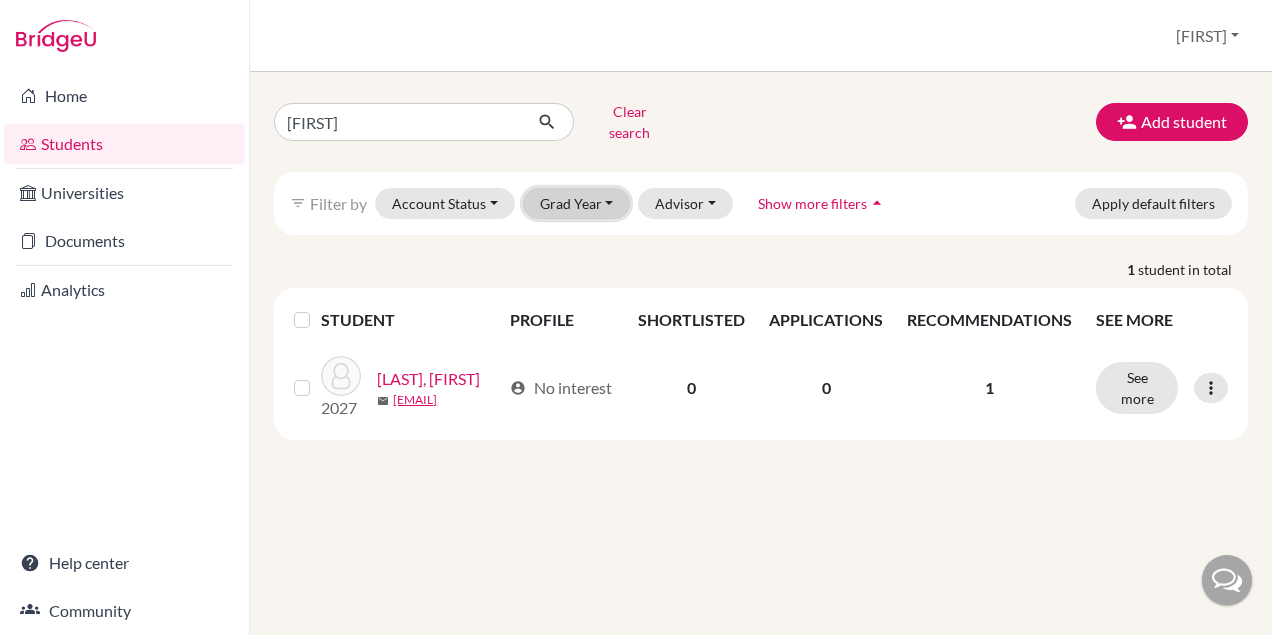 click on "Grad Year" at bounding box center (577, 203) 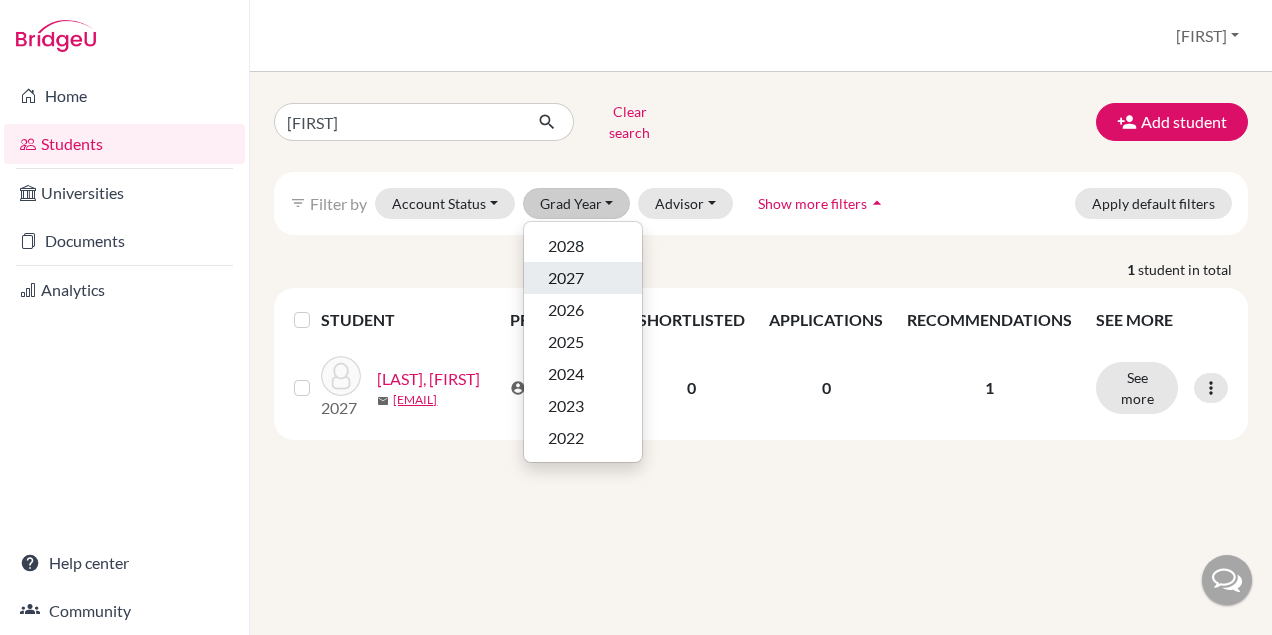click on "2027" at bounding box center (583, 278) 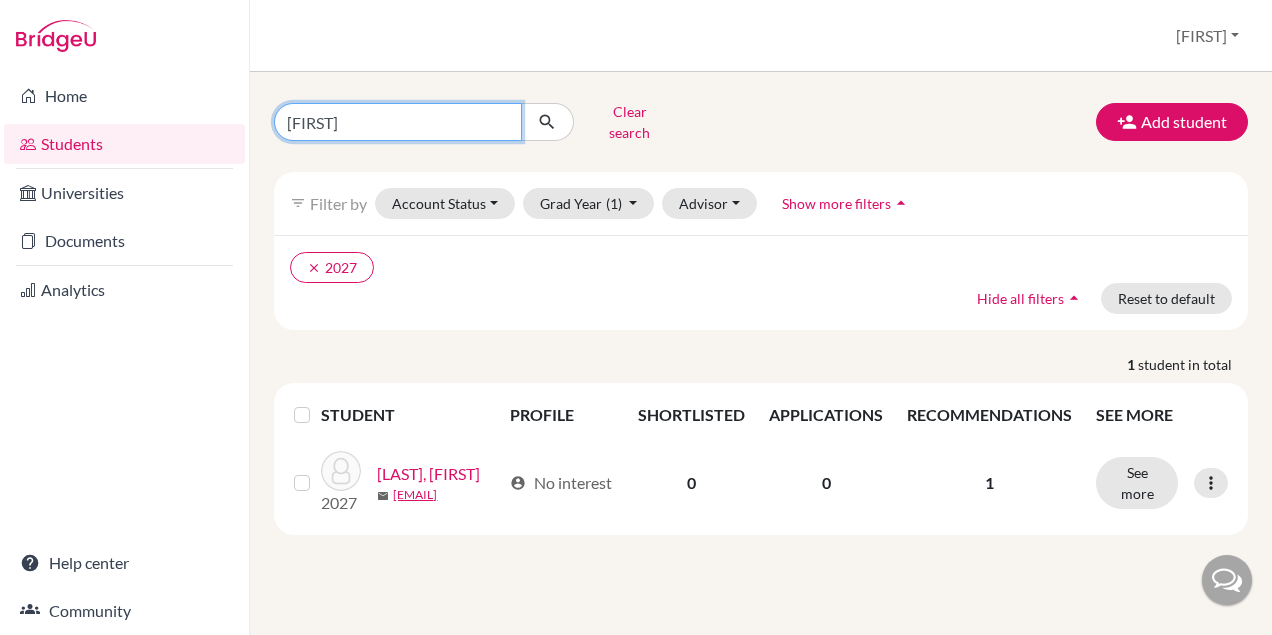 click on "[FIRST]" at bounding box center [398, 122] 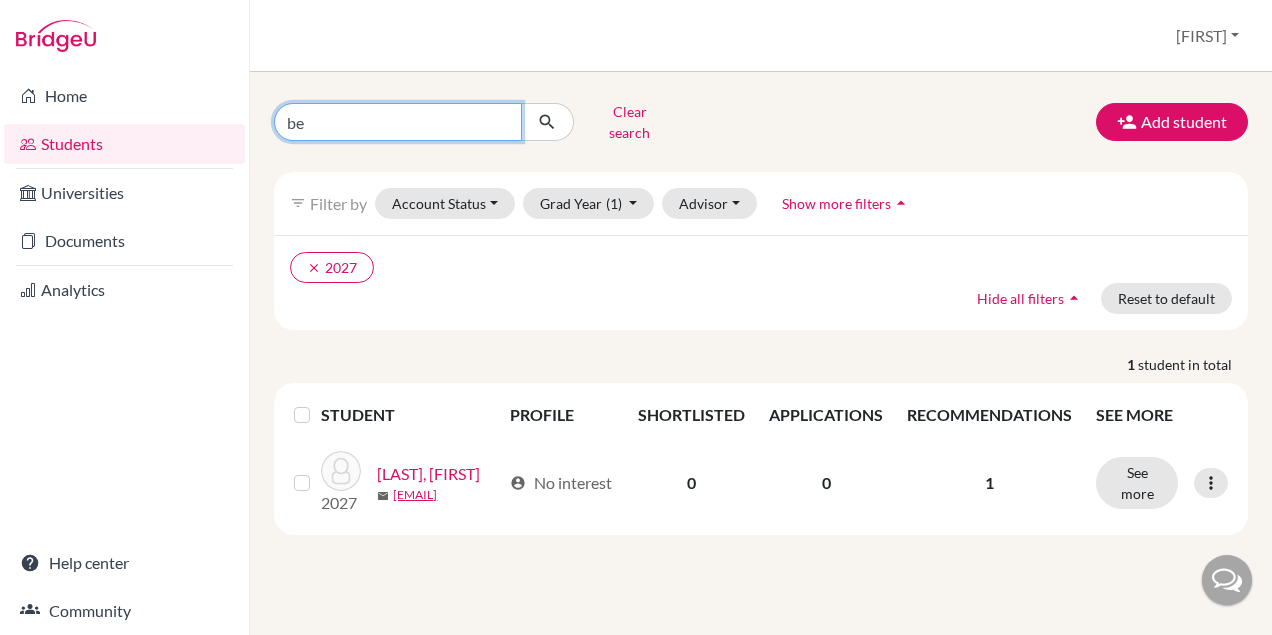 type on "b" 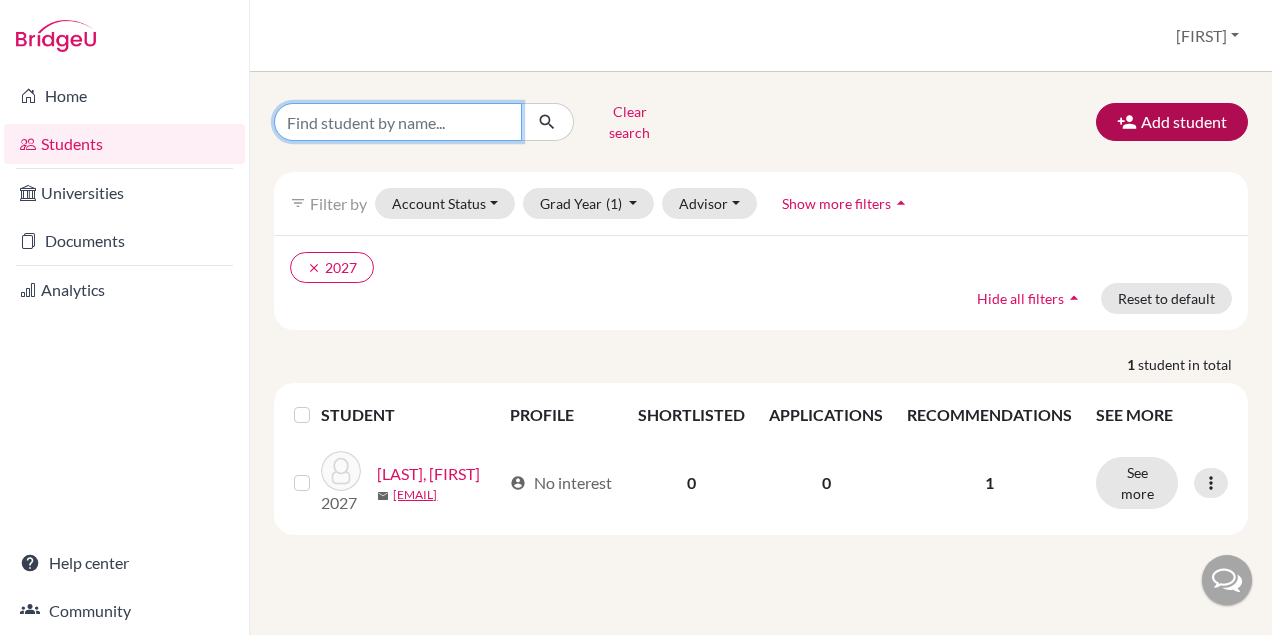 type 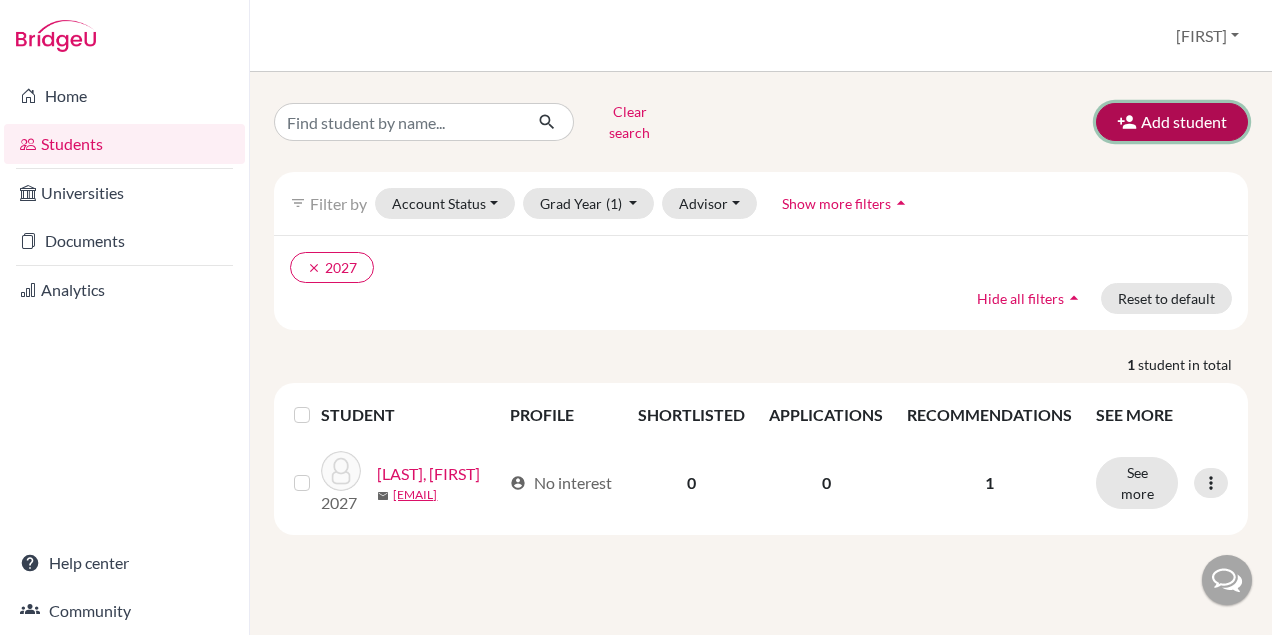 click on "Add student" at bounding box center (1172, 122) 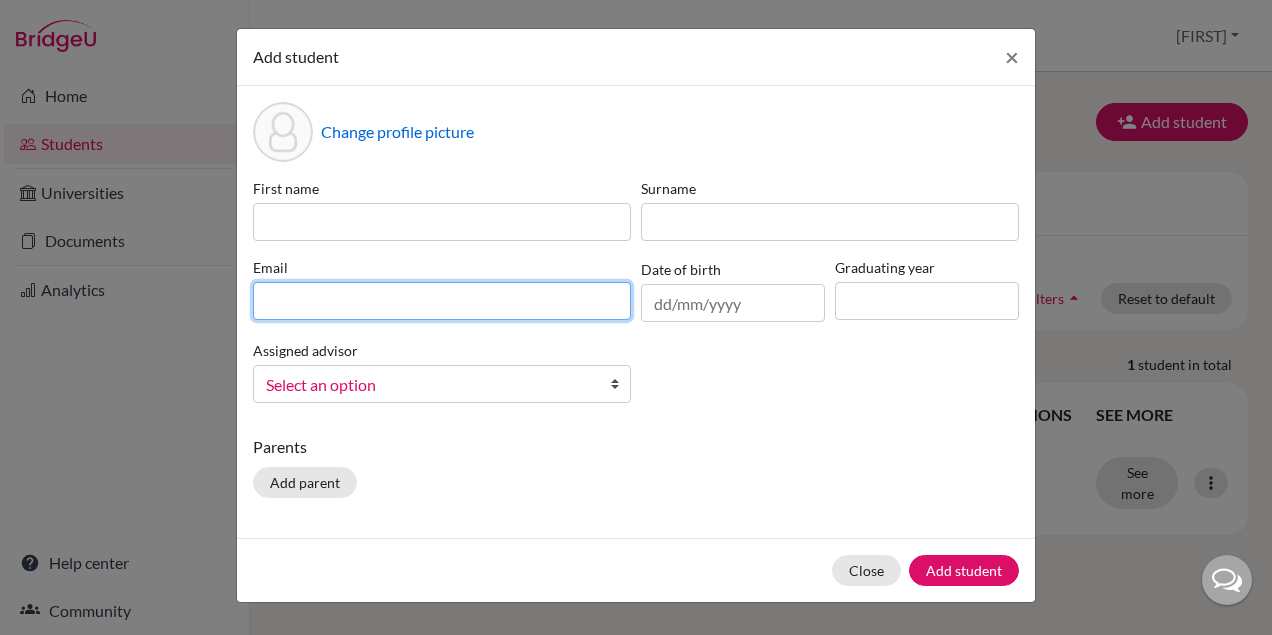 click at bounding box center (442, 301) 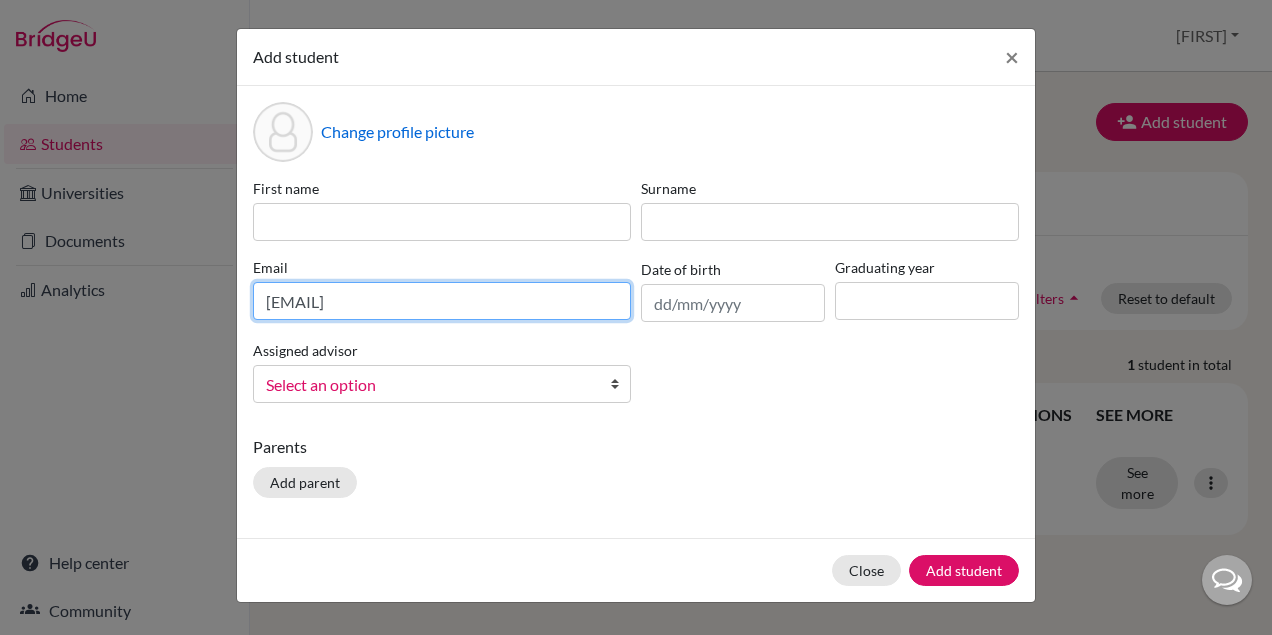 type on "[EMAIL]" 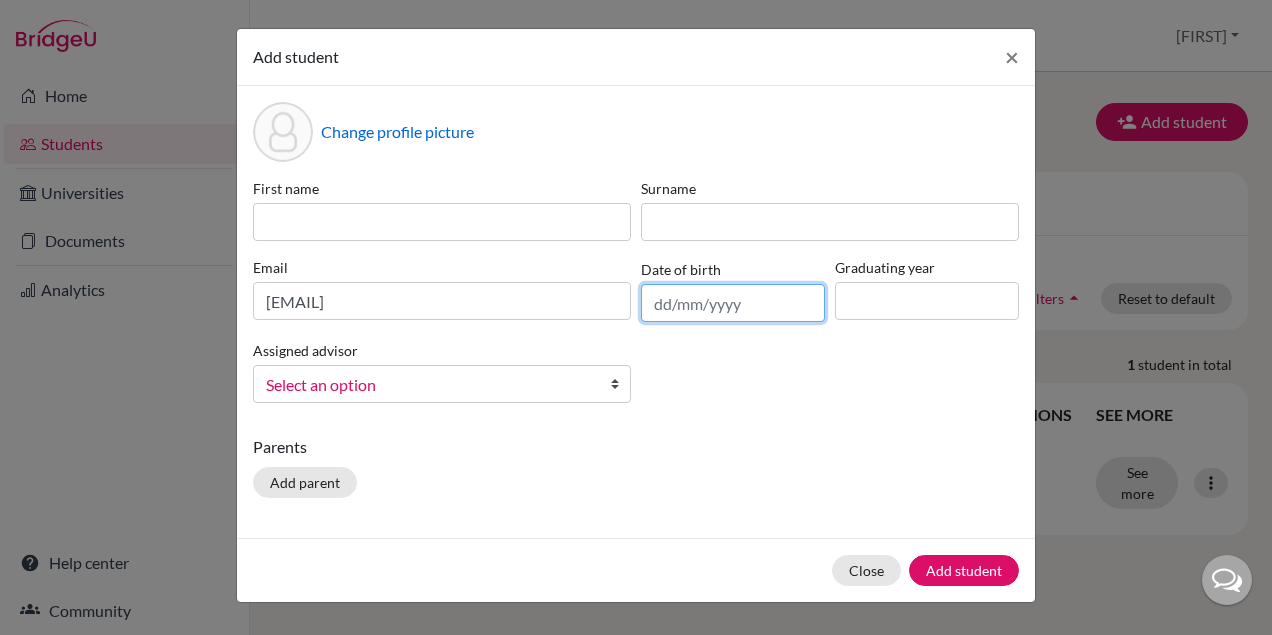 click at bounding box center [733, 303] 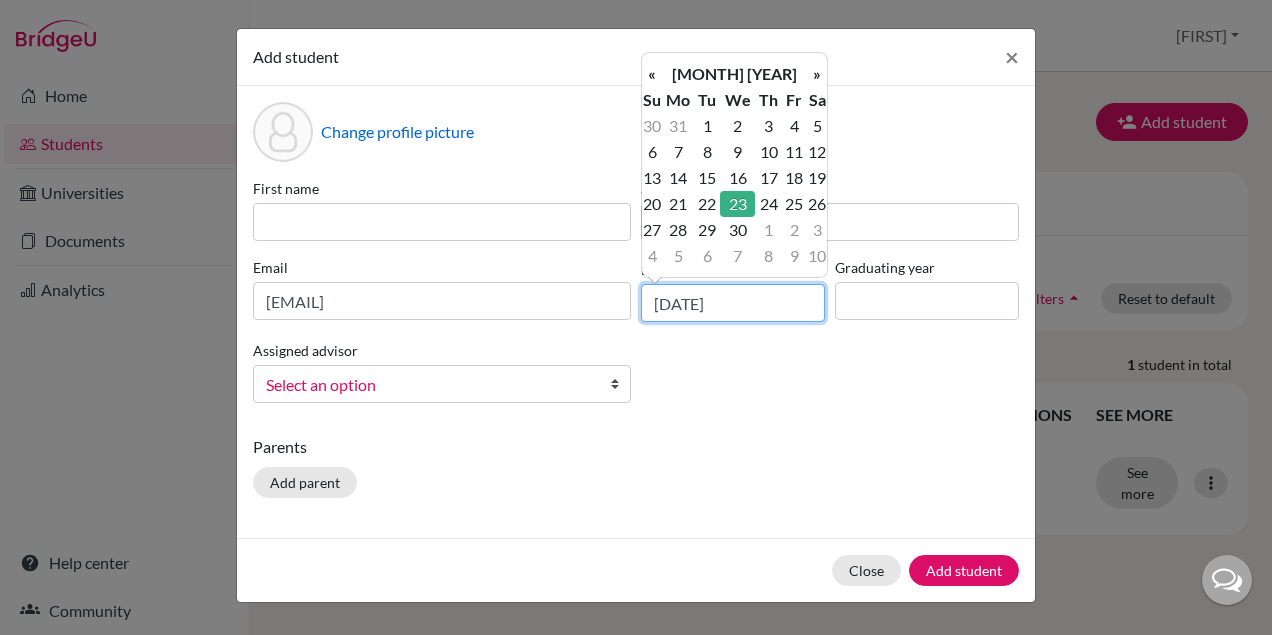 type on "[DATE]" 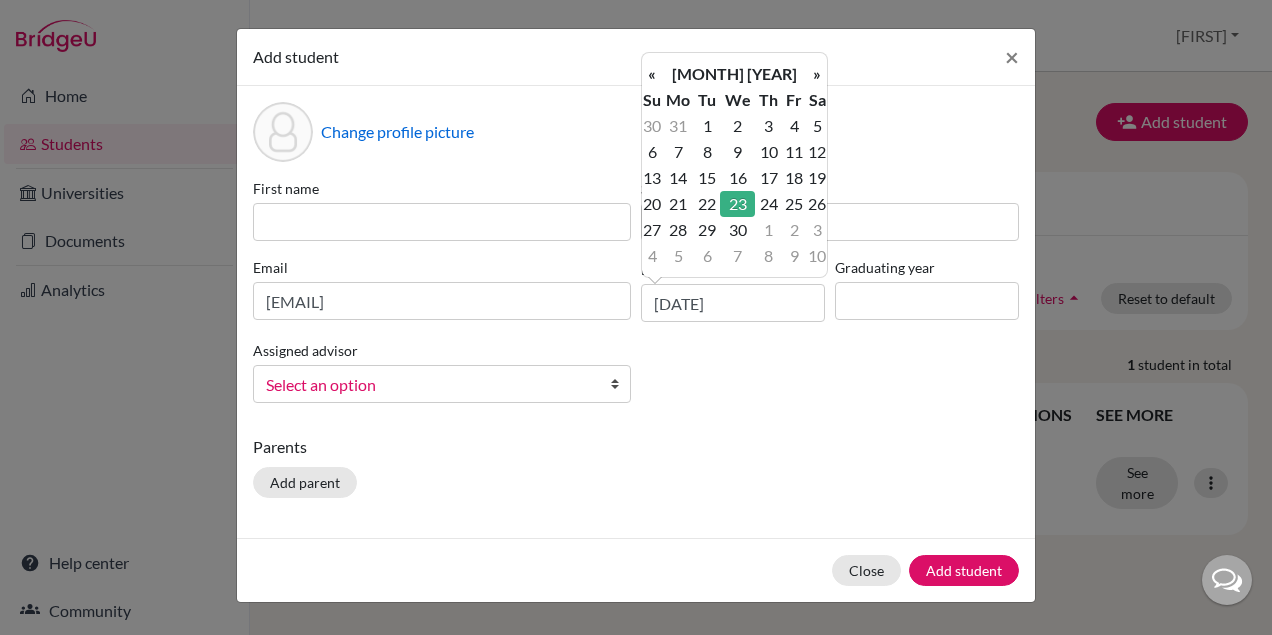 click on "23" at bounding box center [737, 204] 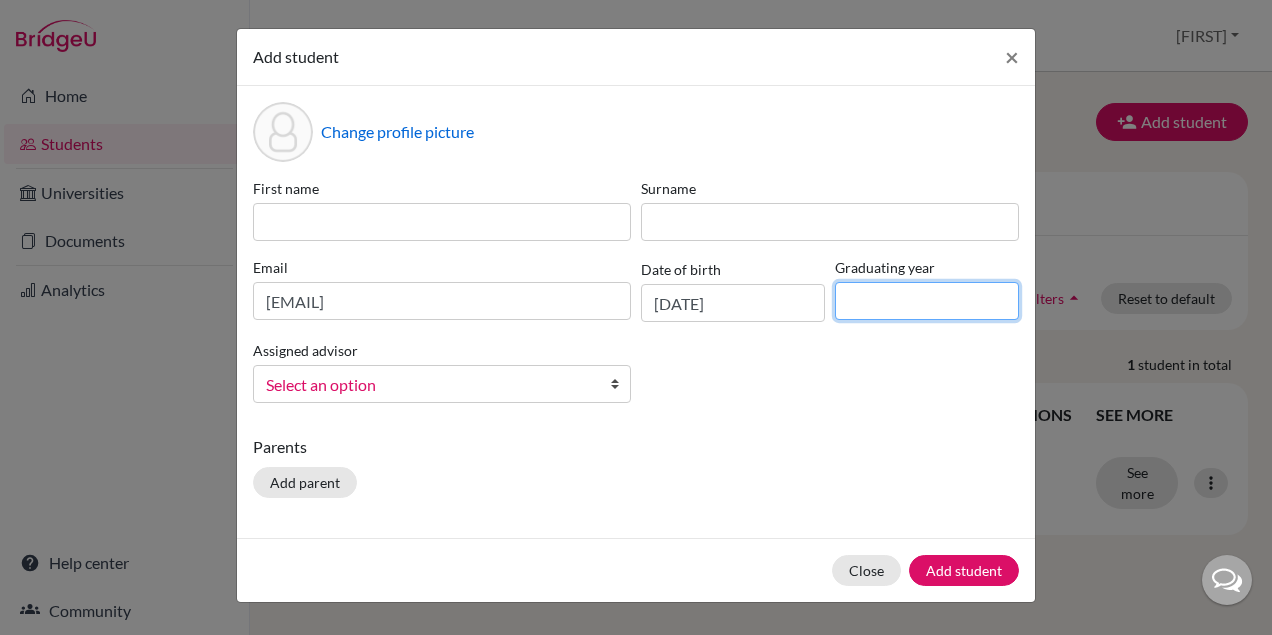 click at bounding box center (927, 301) 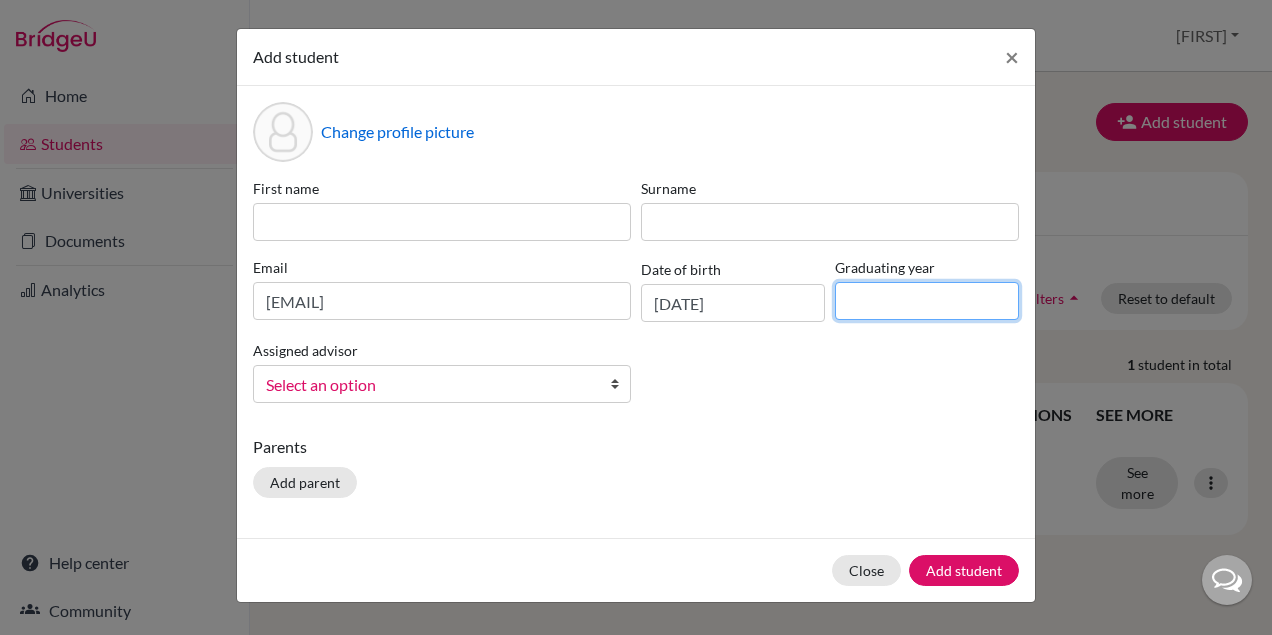 type on "2027" 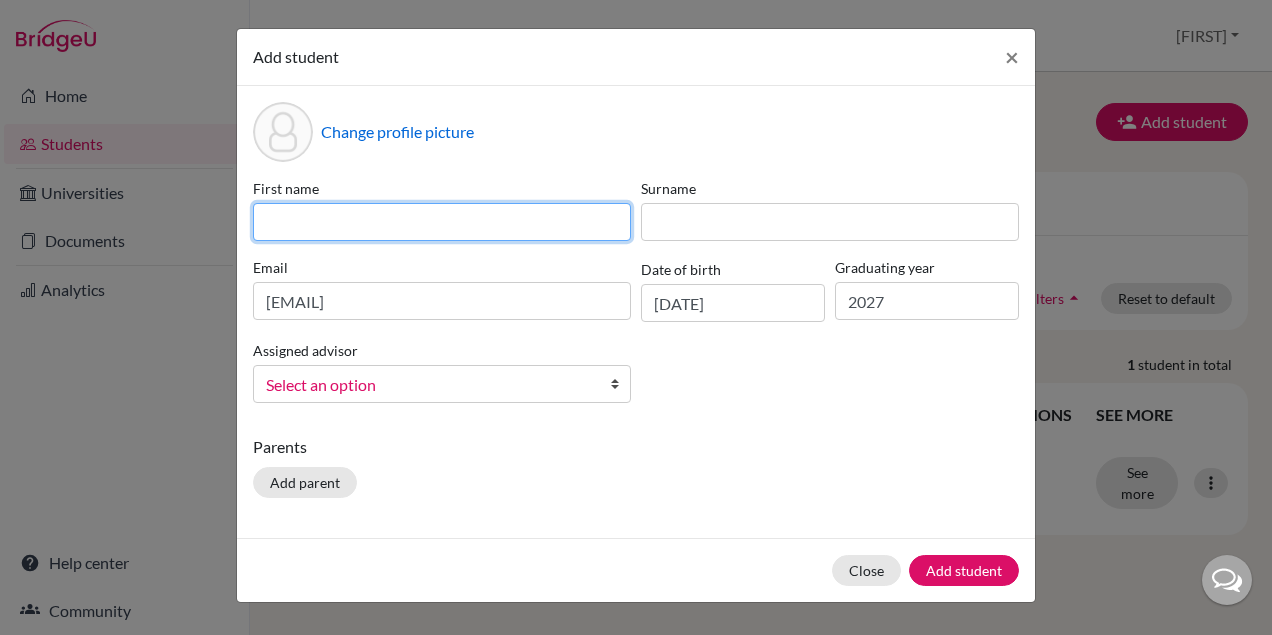 click at bounding box center (442, 222) 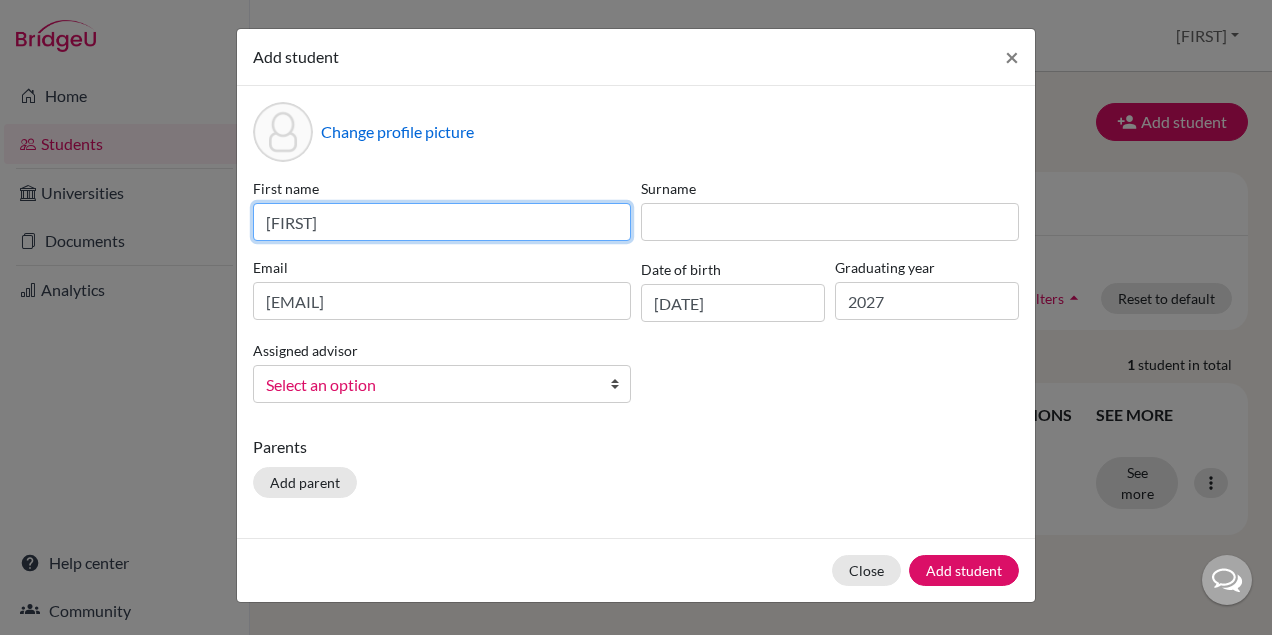 paste on "[FIRST] [MIDDLE] [LAST]" 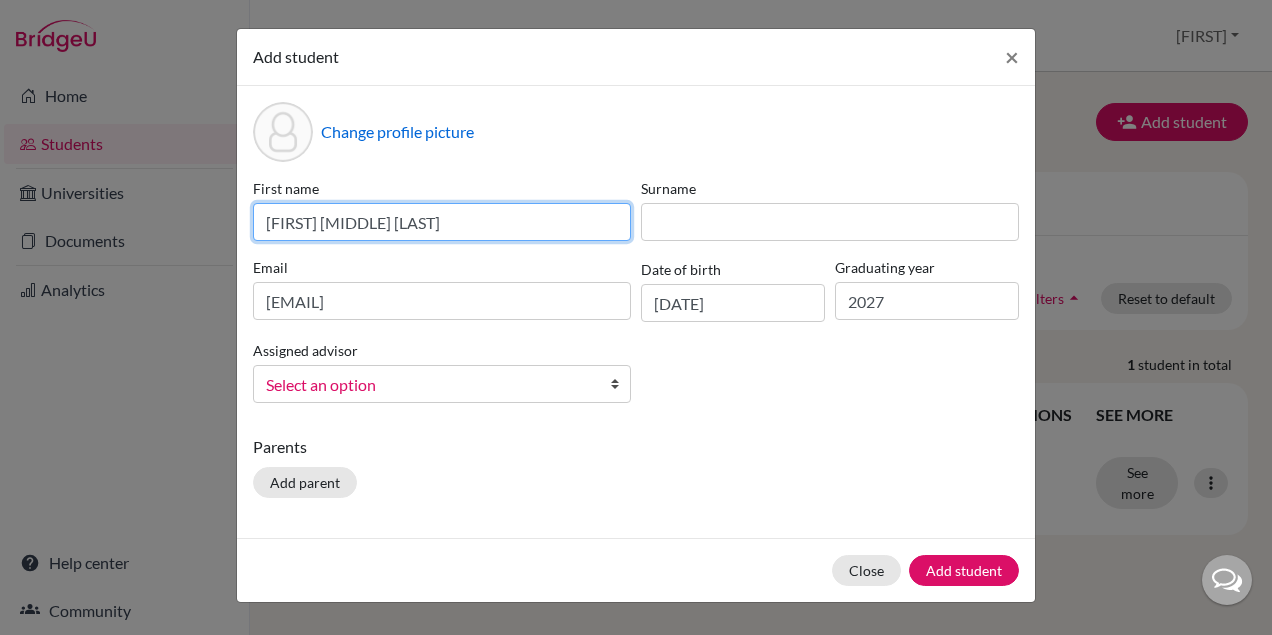 drag, startPoint x: 466, startPoint y: 229, endPoint x: 395, endPoint y: 225, distance: 71.11259 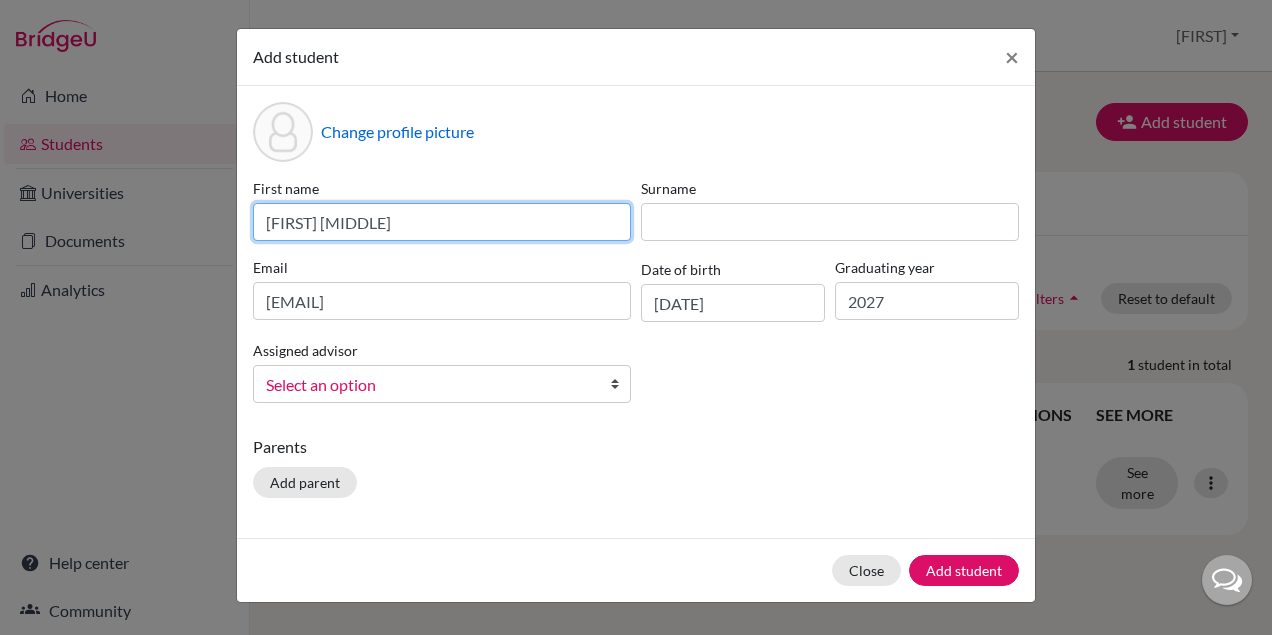 type on "[FIRST] [MIDDLE]" 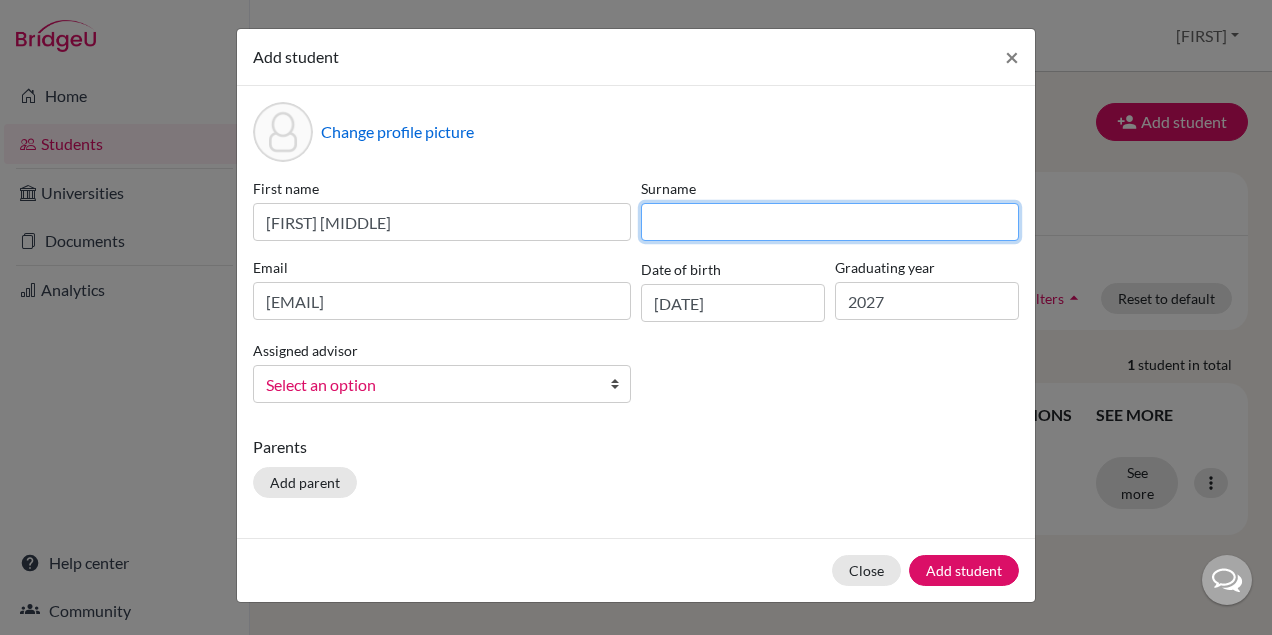 click at bounding box center (830, 222) 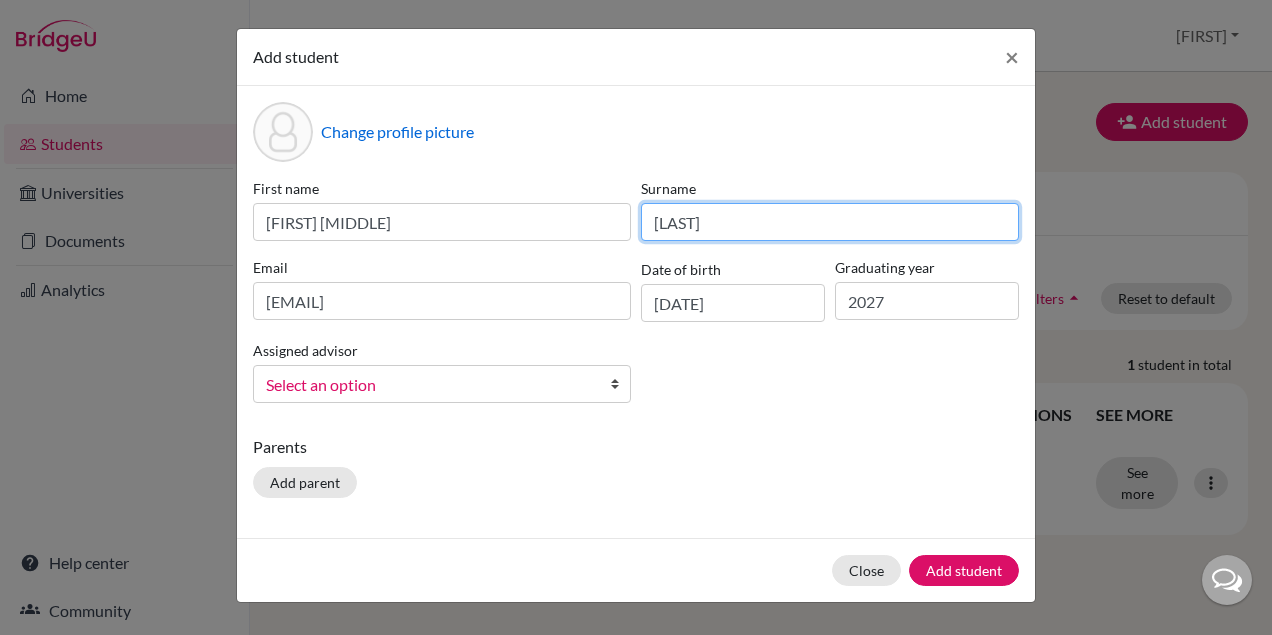 type on "[LAST]" 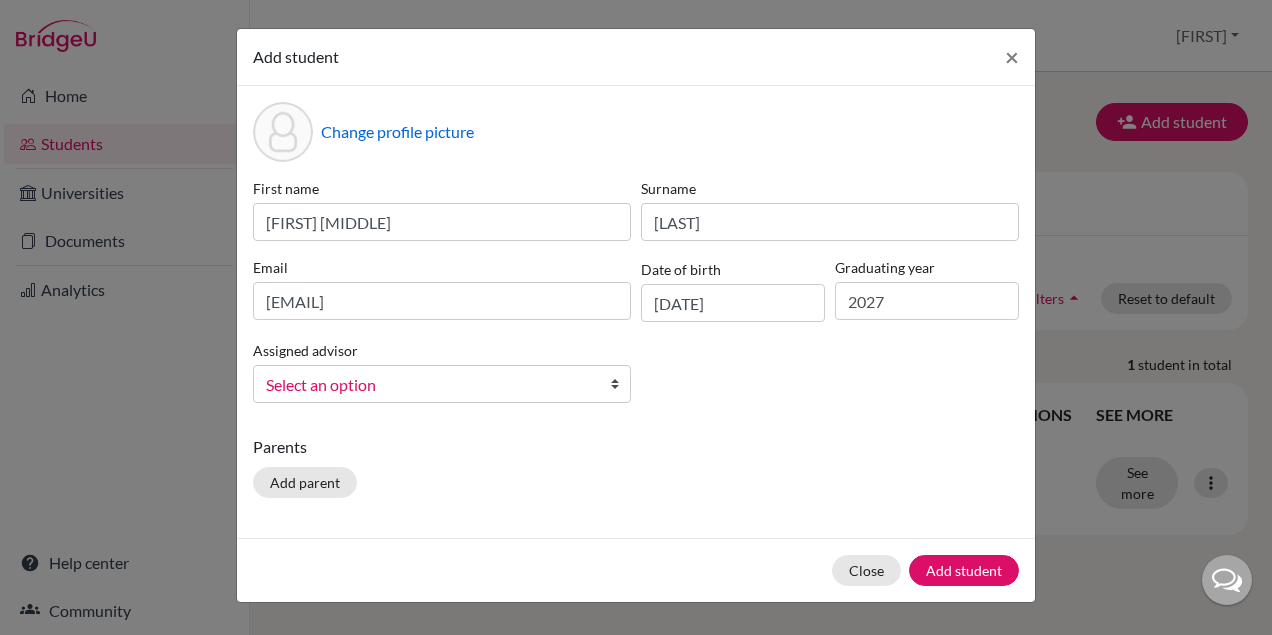 click on "Parents Add parent" at bounding box center [636, 470] 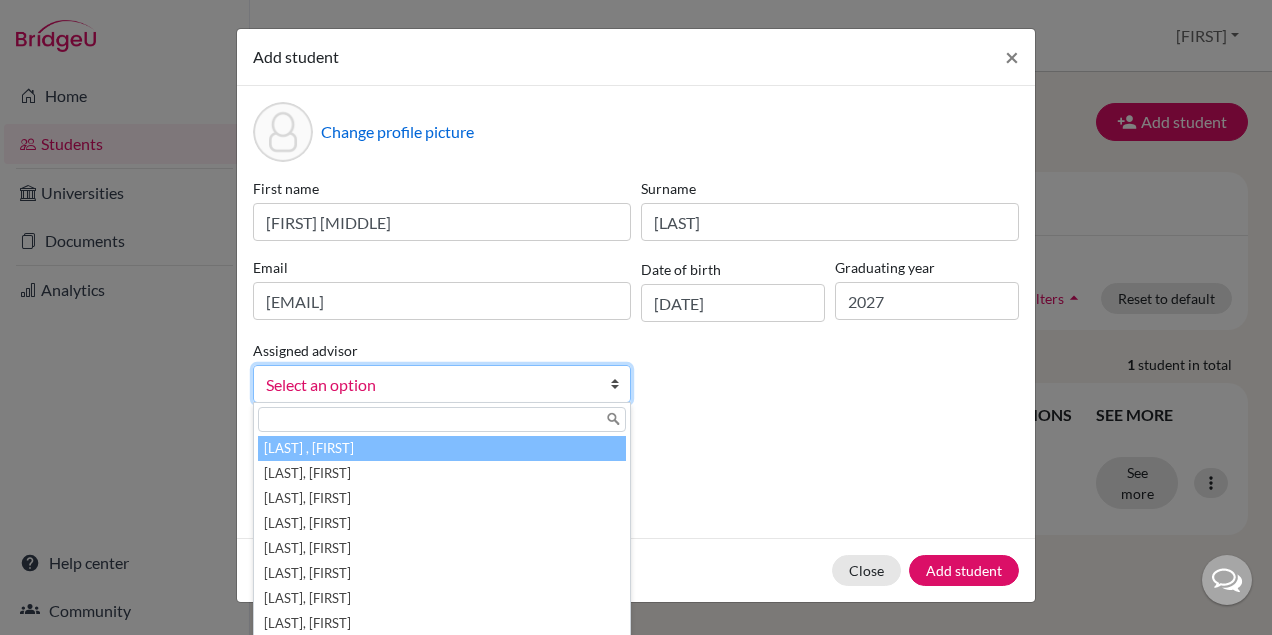 click on "Select an option" at bounding box center (429, 385) 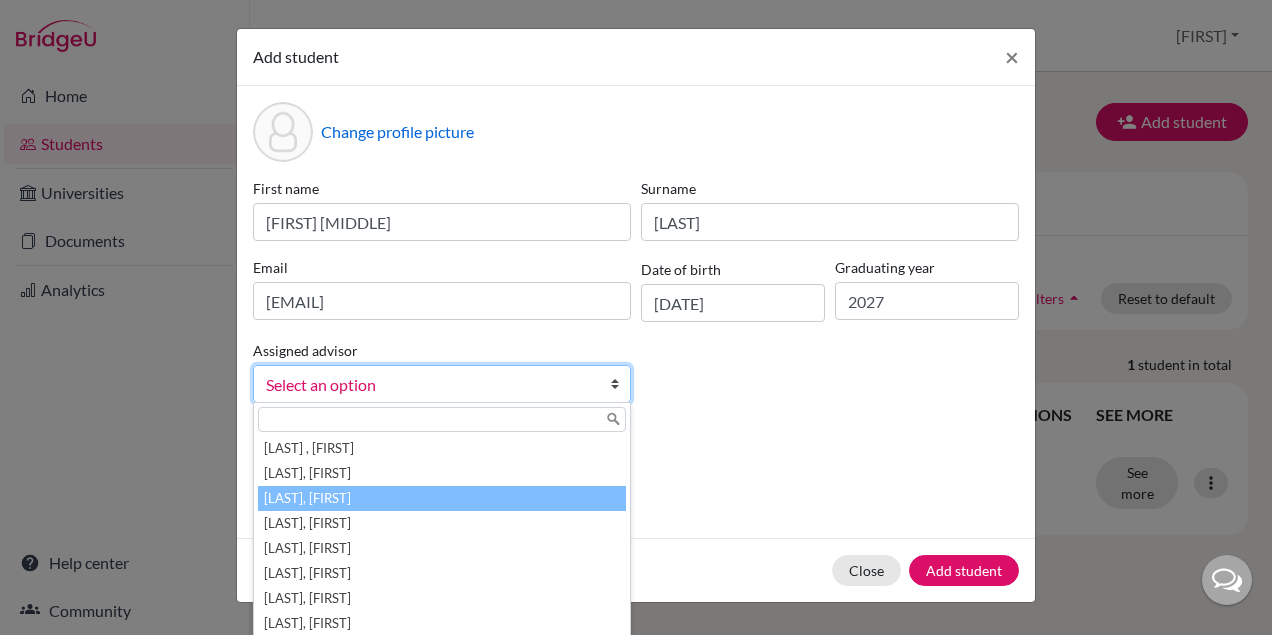 click on "[LAST], [FIRST]" at bounding box center (442, 498) 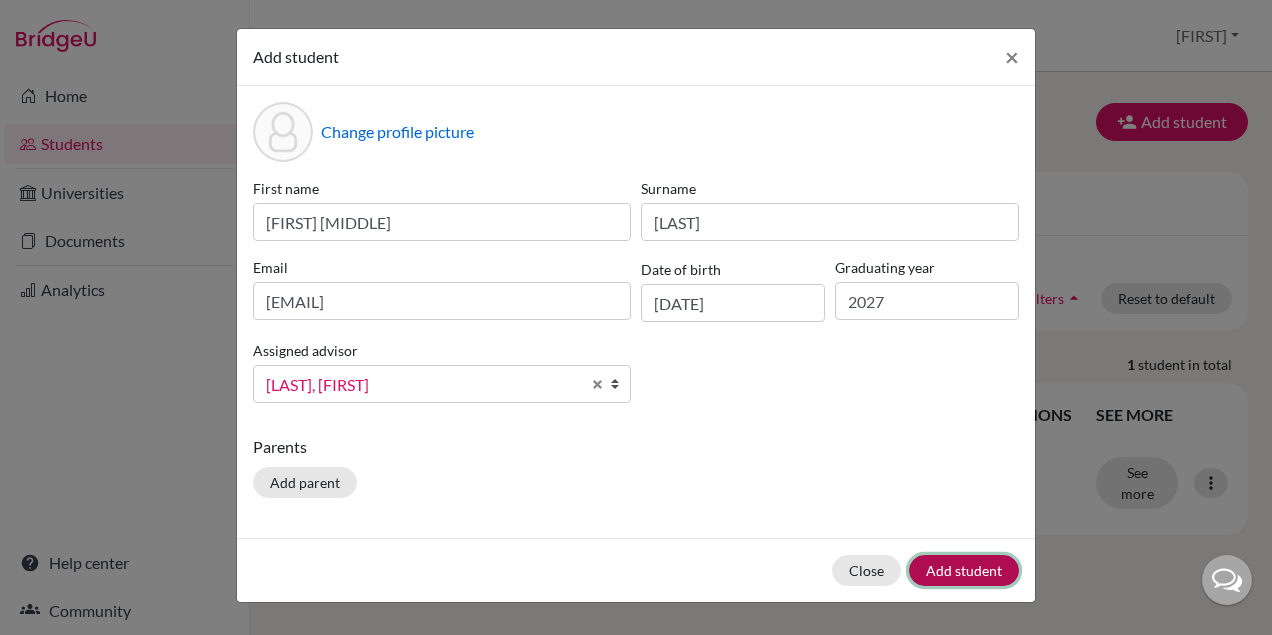 click on "Add student" at bounding box center (964, 570) 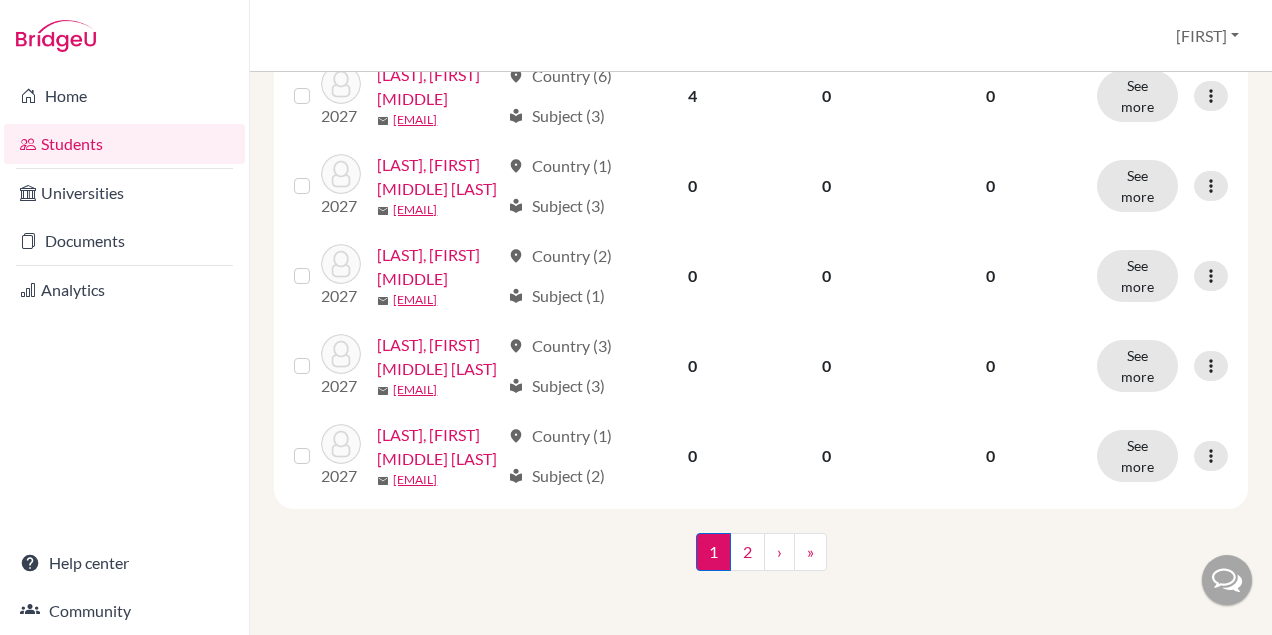 scroll, scrollTop: 2623, scrollLeft: 0, axis: vertical 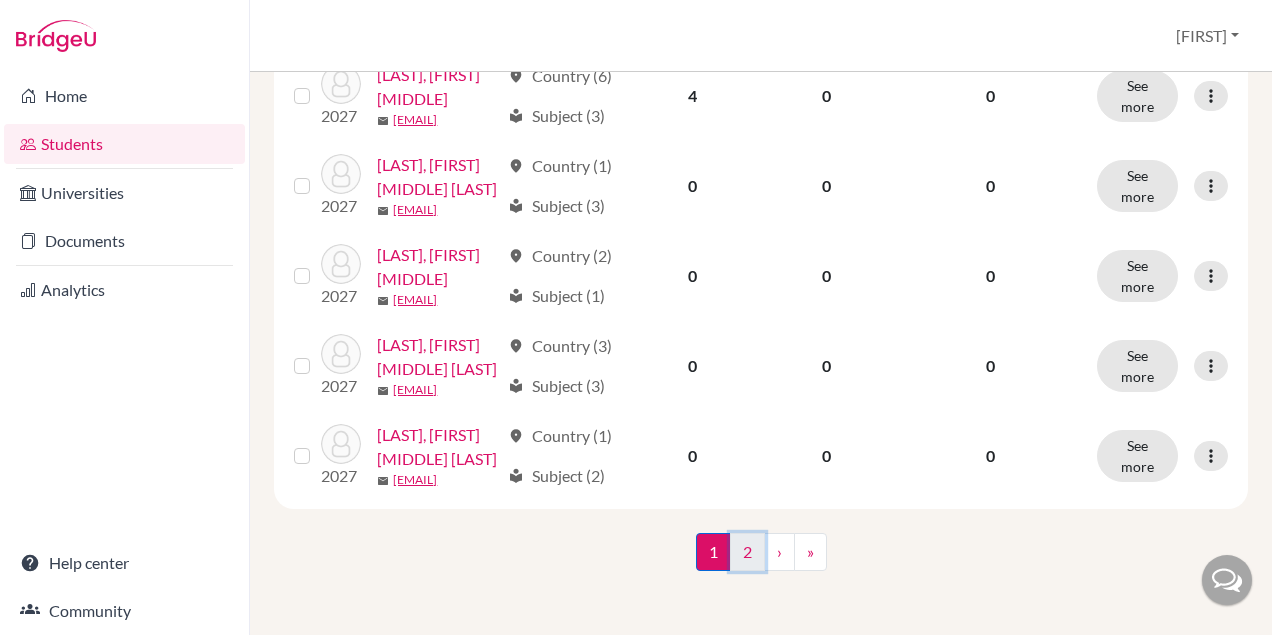 click on "2" at bounding box center (747, 552) 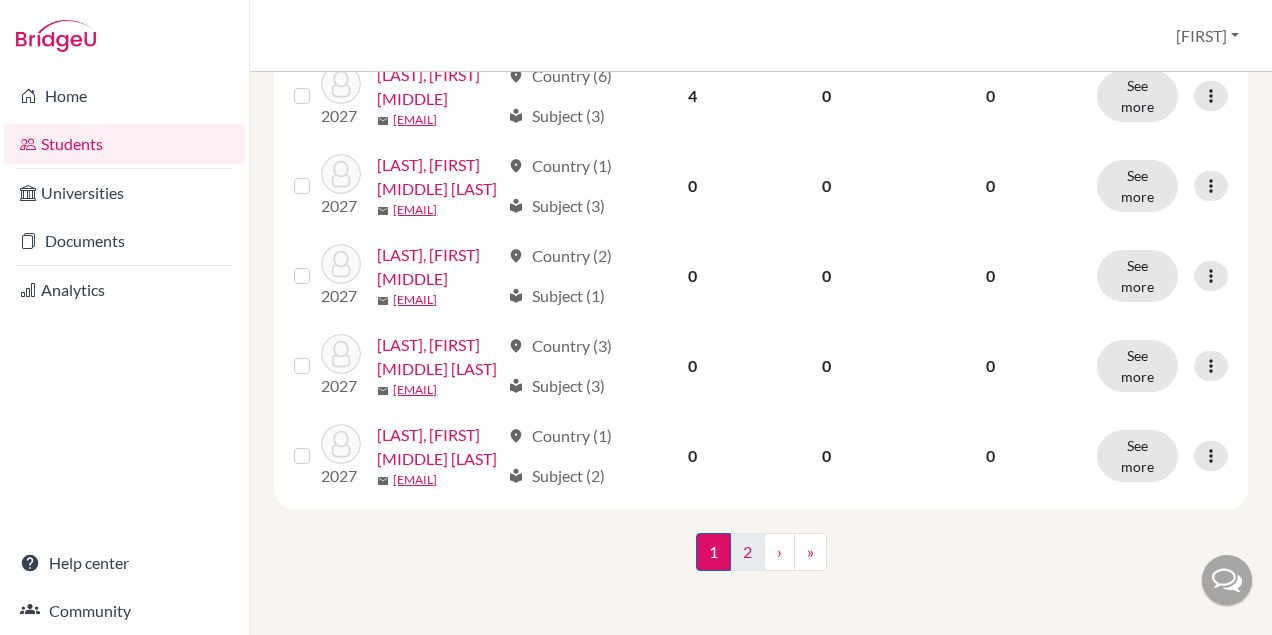 scroll, scrollTop: 0, scrollLeft: 0, axis: both 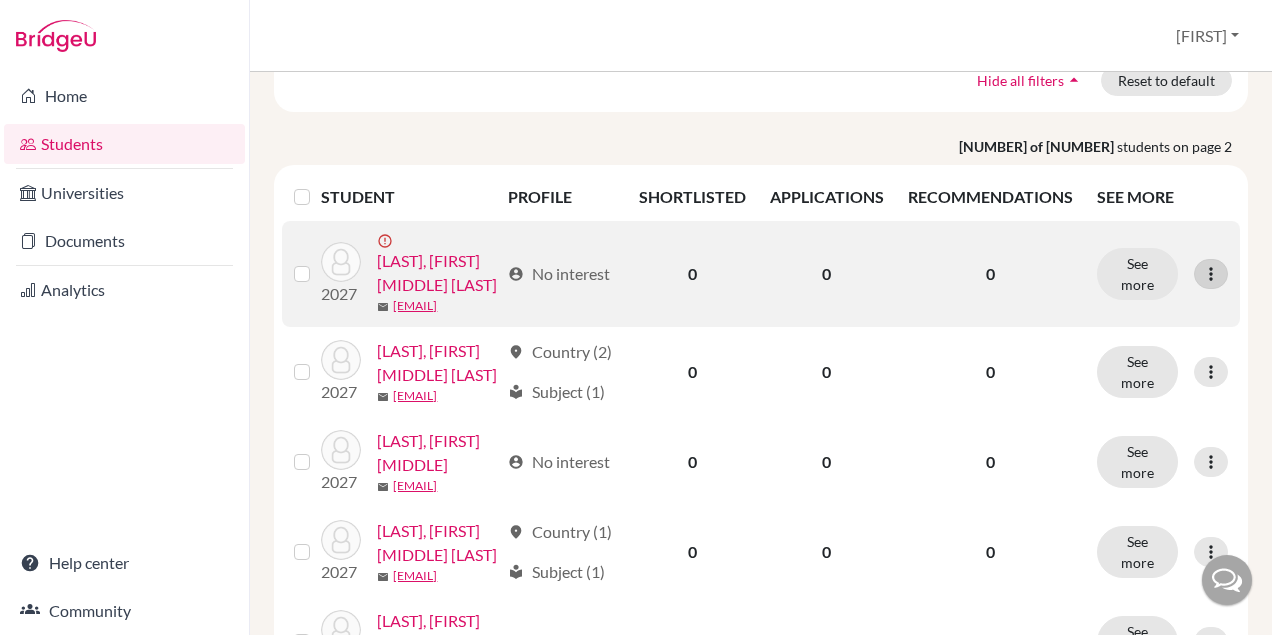 click at bounding box center [1211, 274] 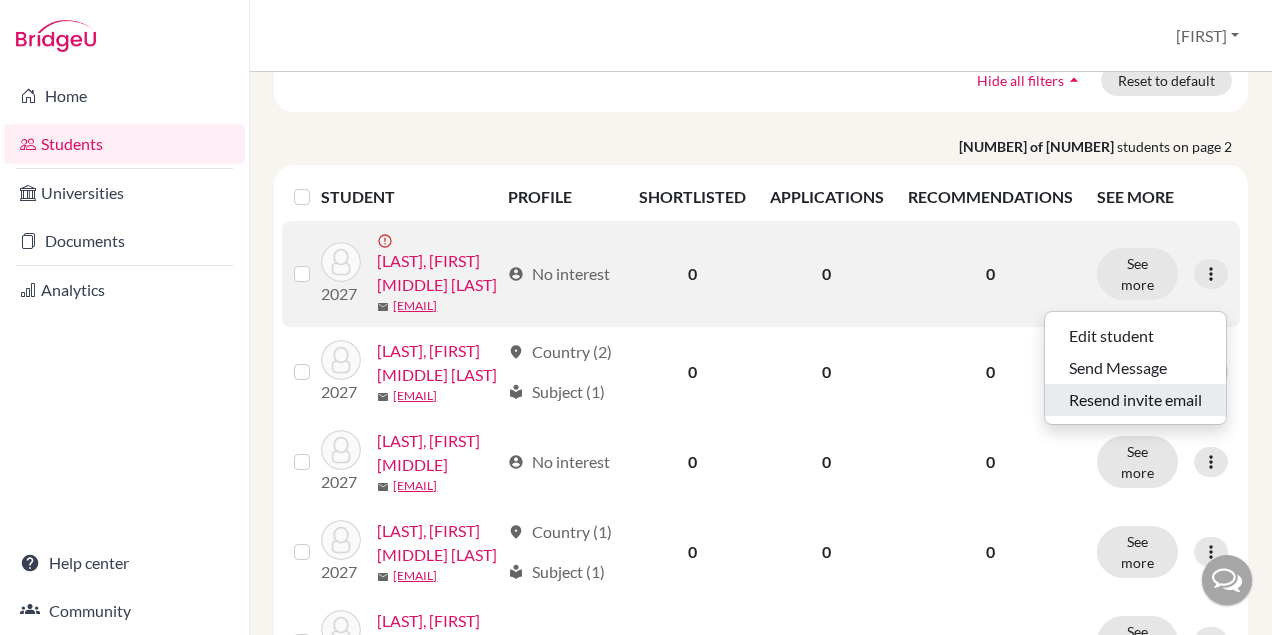 click on "Resend invite email" at bounding box center (1135, 400) 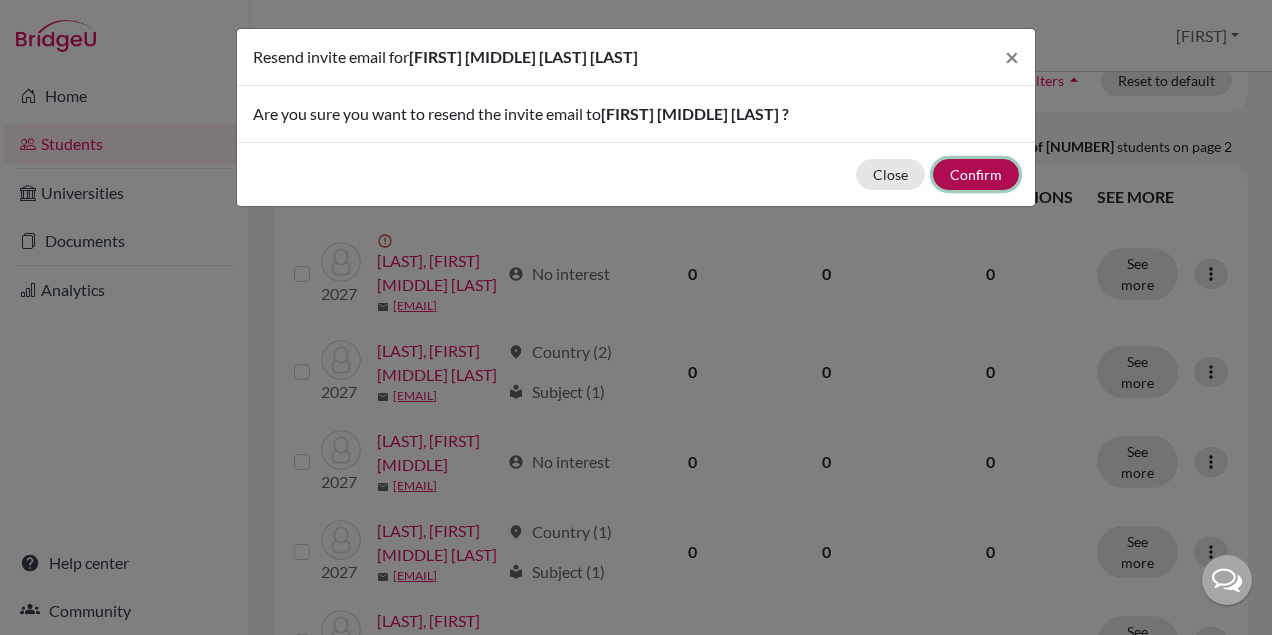 click on "Confirm" at bounding box center [976, 174] 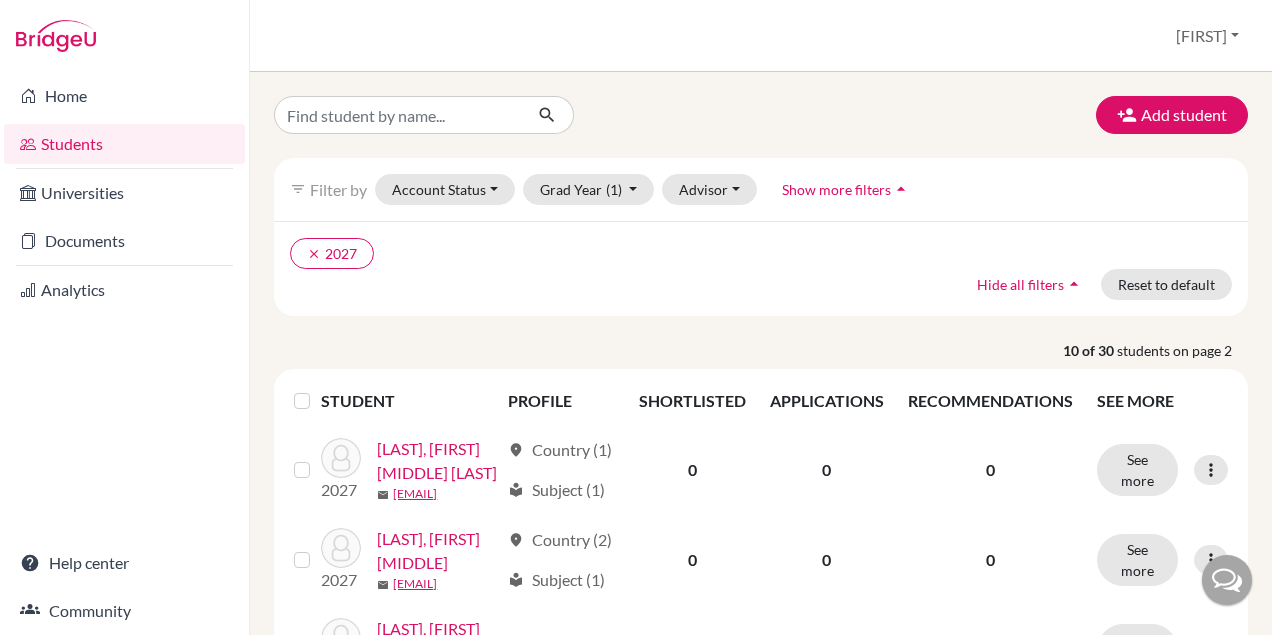 scroll, scrollTop: 0, scrollLeft: 0, axis: both 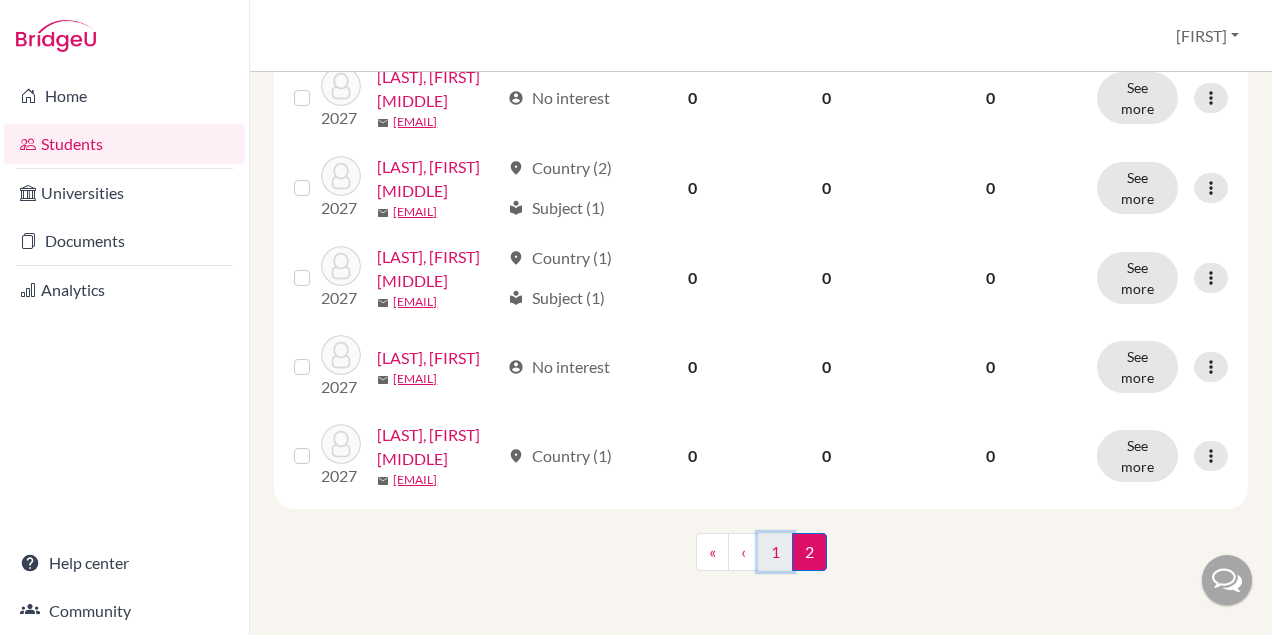 click on "1" at bounding box center (775, 552) 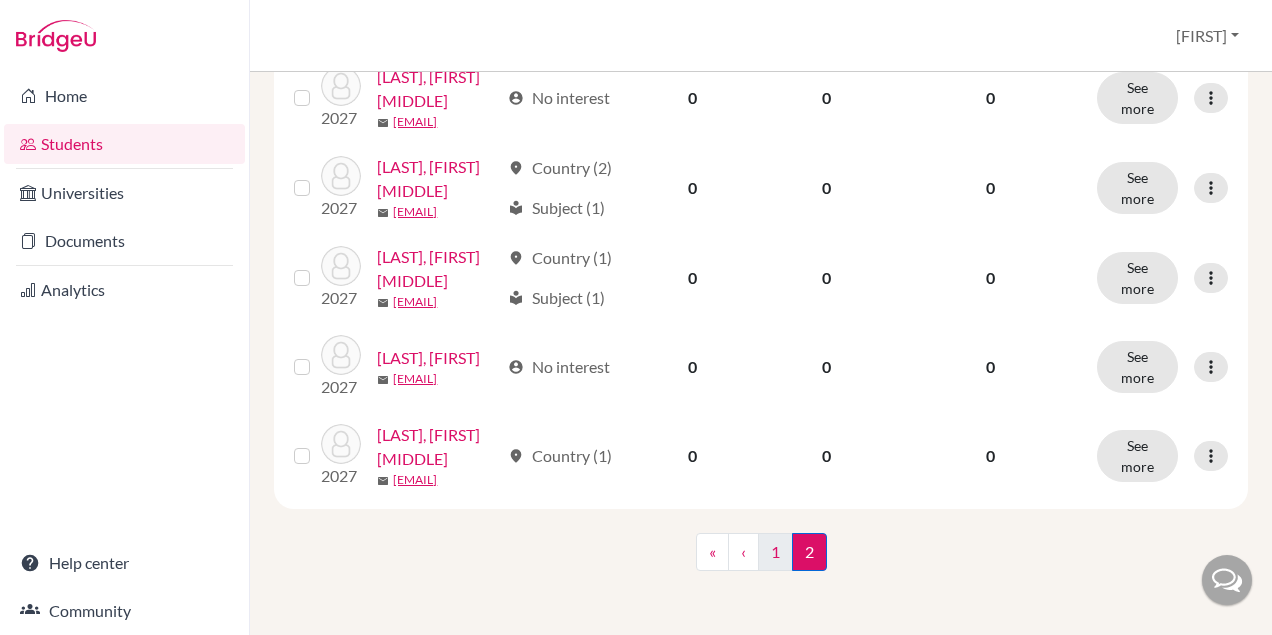scroll, scrollTop: 0, scrollLeft: 0, axis: both 